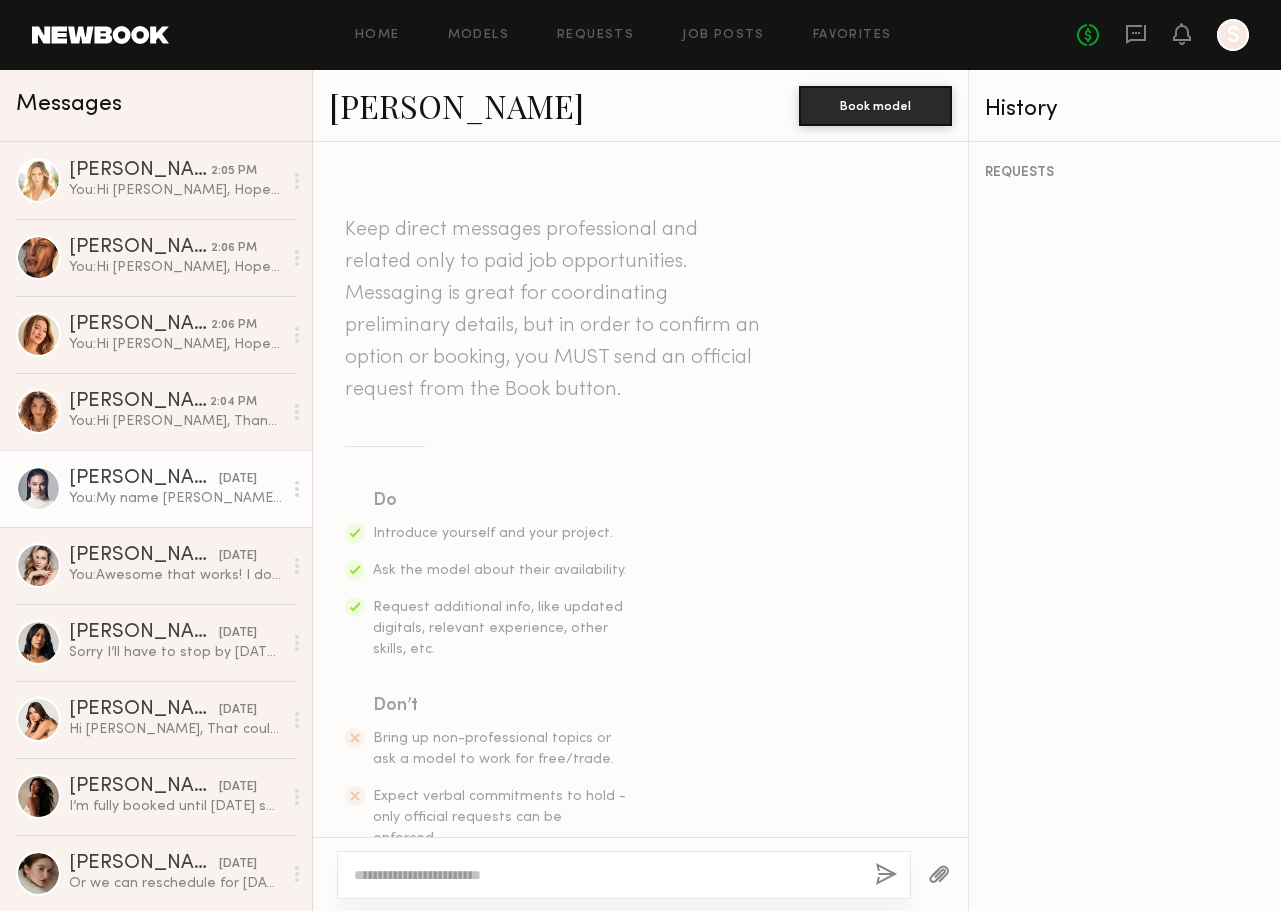 scroll, scrollTop: 0, scrollLeft: 0, axis: both 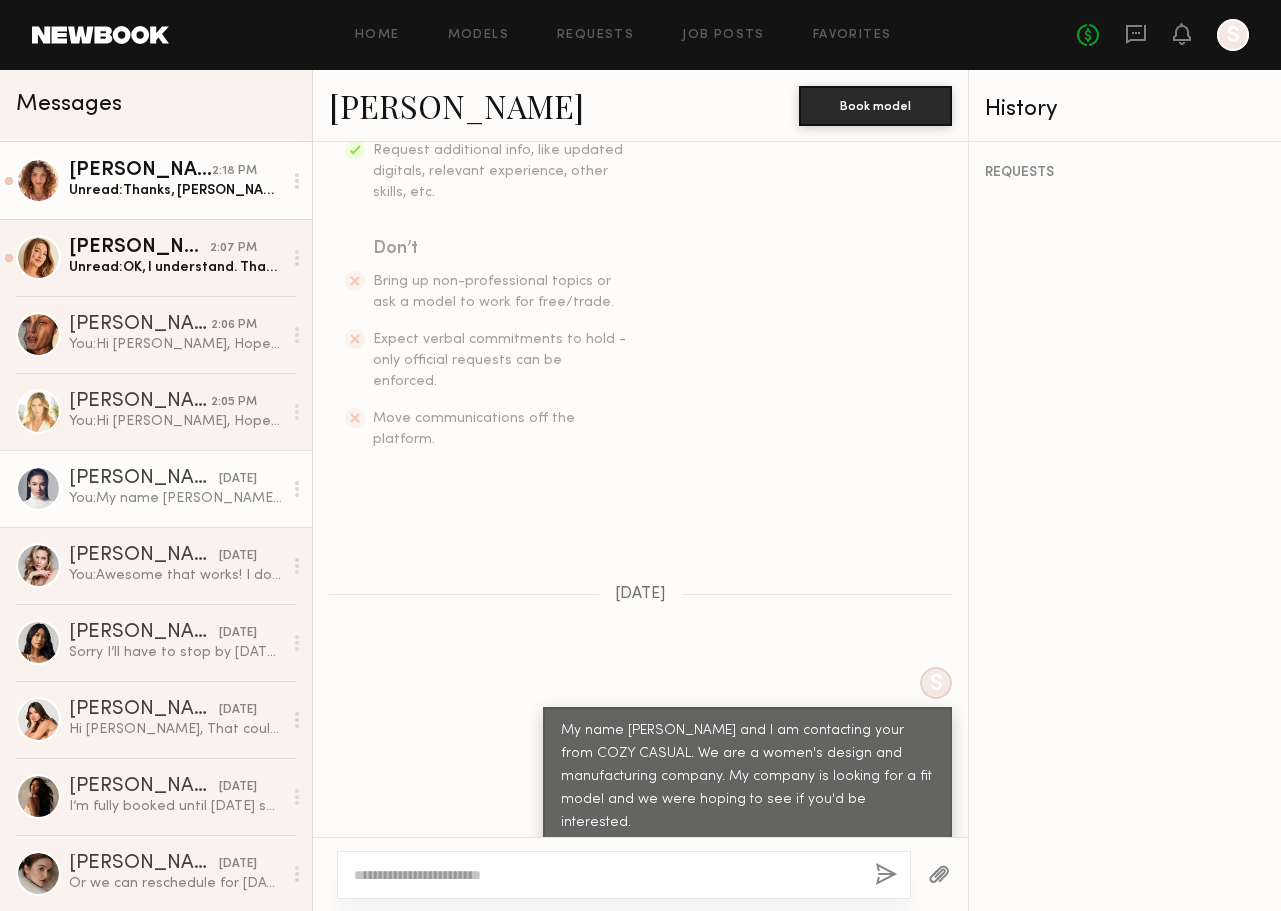 click on "Unread:  Thanks, Susan, for the follow up! We can agree on $60/hour with a 2 hour minimum.
I have my knee surgery on Monday in Orange County at 12:30pm. Would it be at all possible for me stop by this weekend to do the fitting? I know this is outside your normal hours." 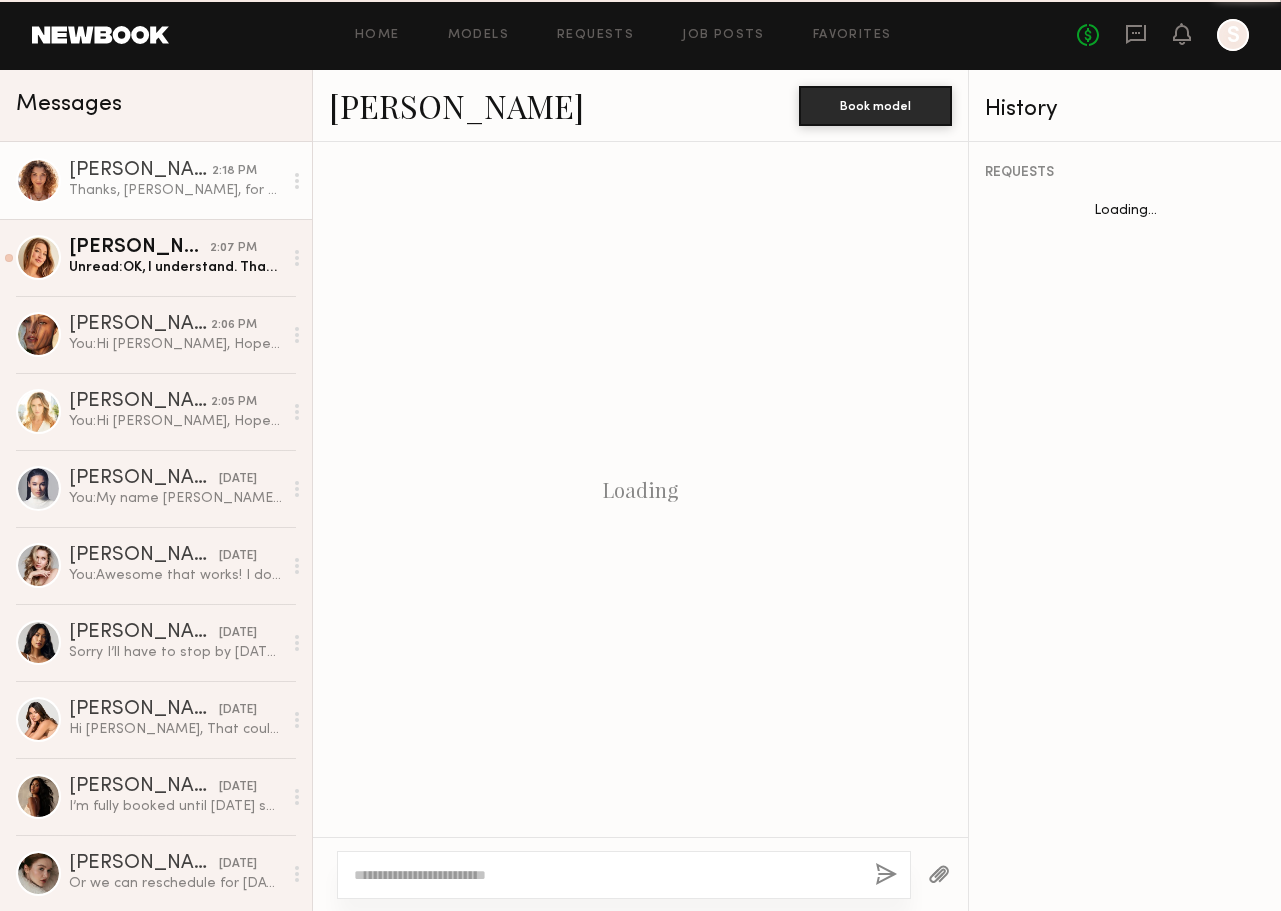 scroll, scrollTop: 2062, scrollLeft: 0, axis: vertical 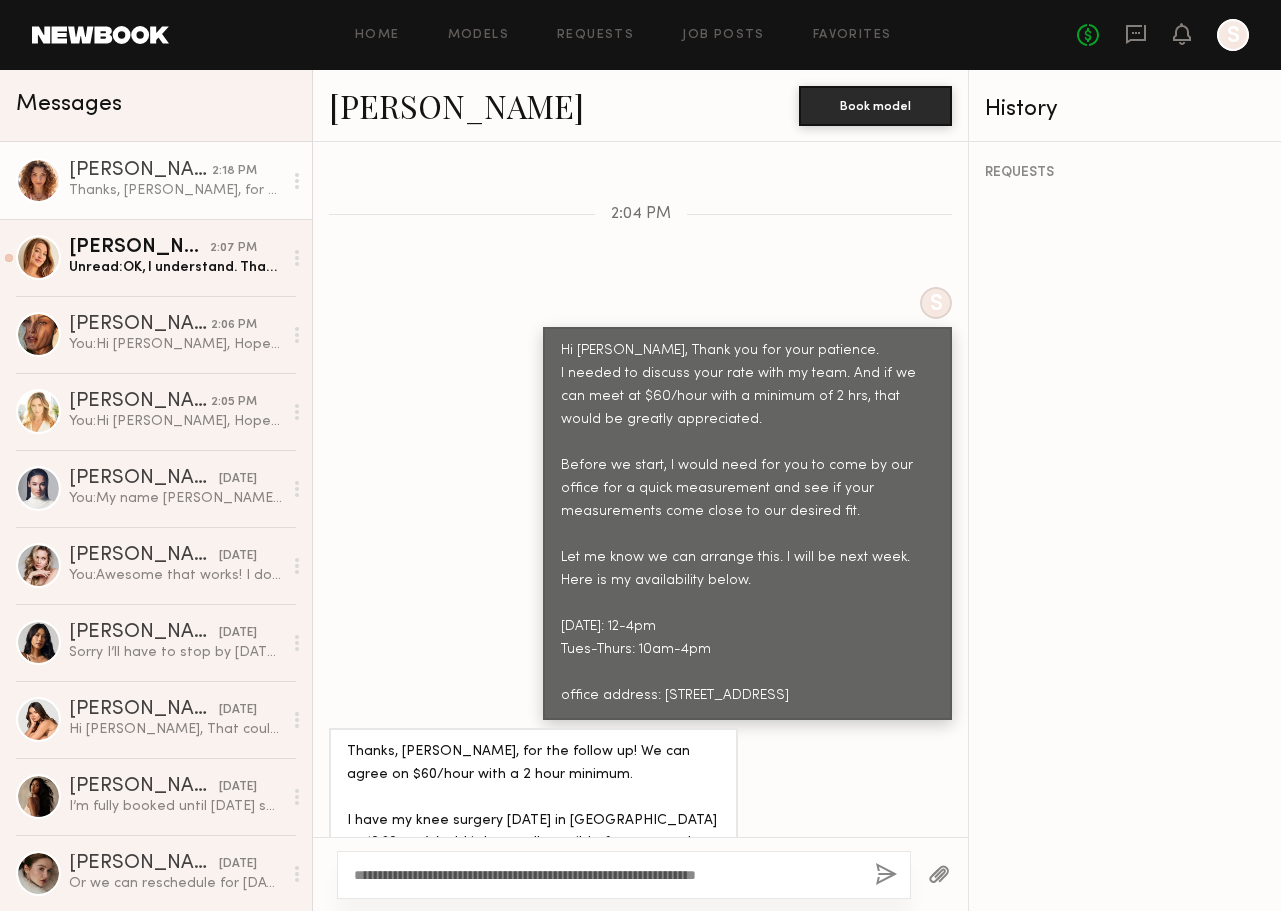 click on "**********" 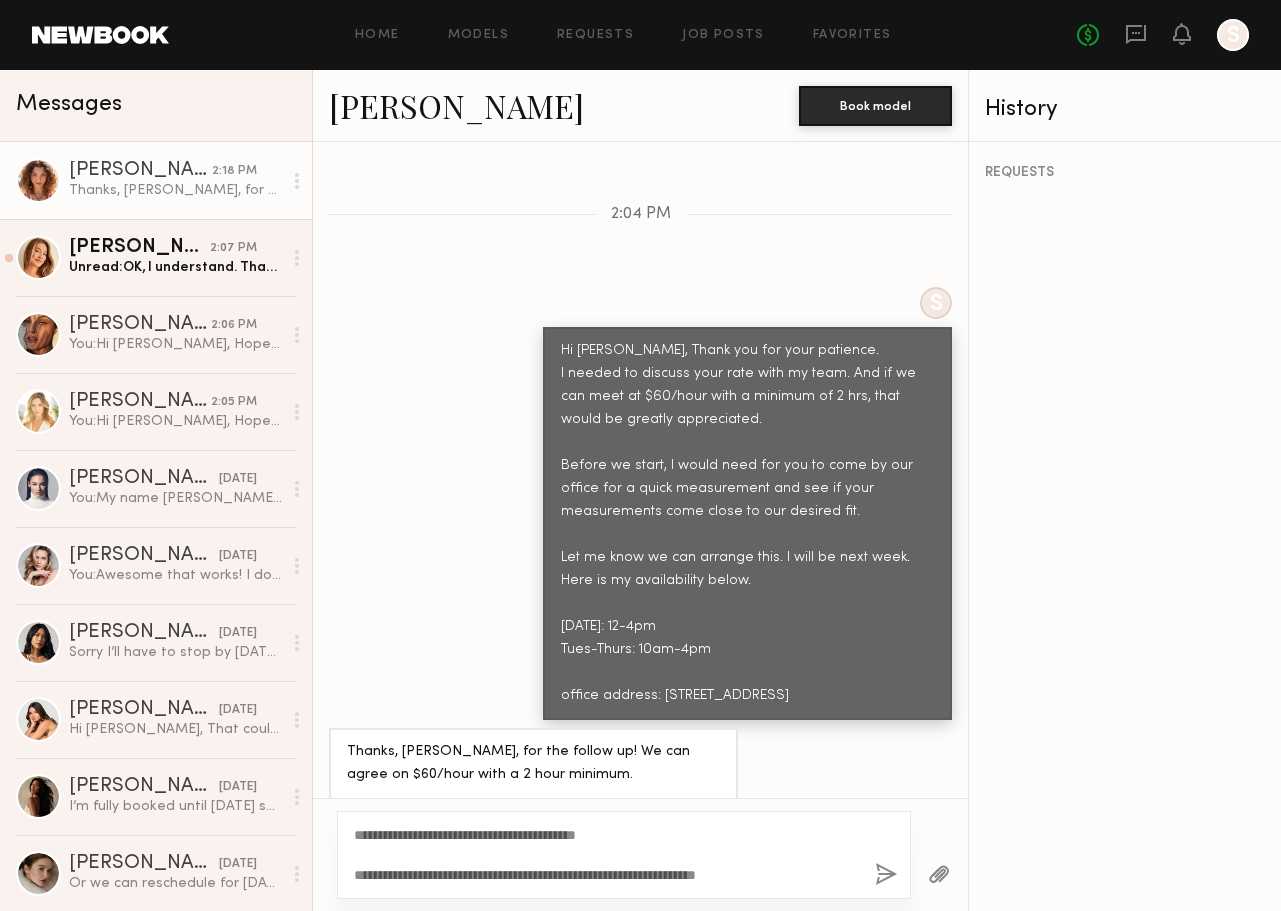 click on "**********" 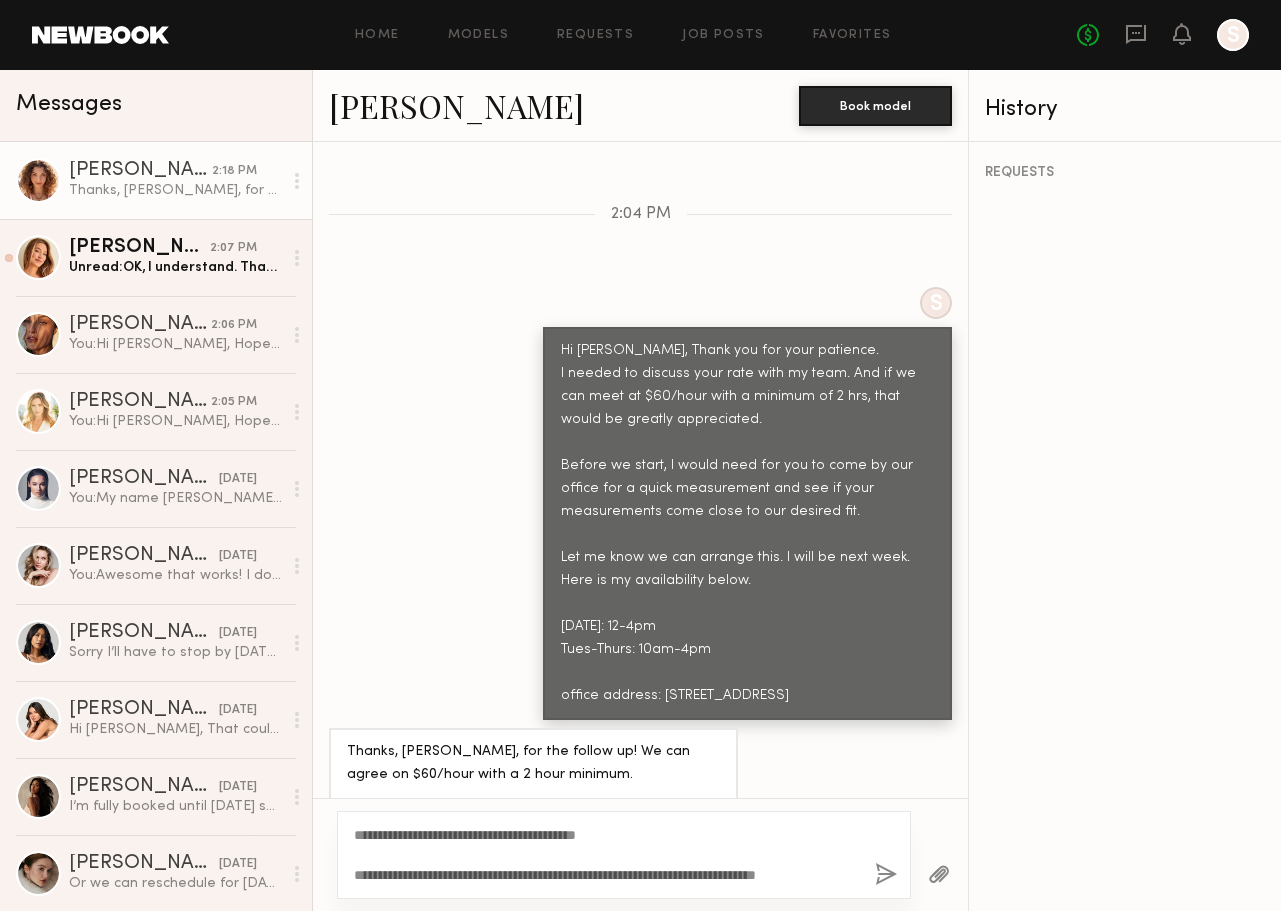 click on "**********" 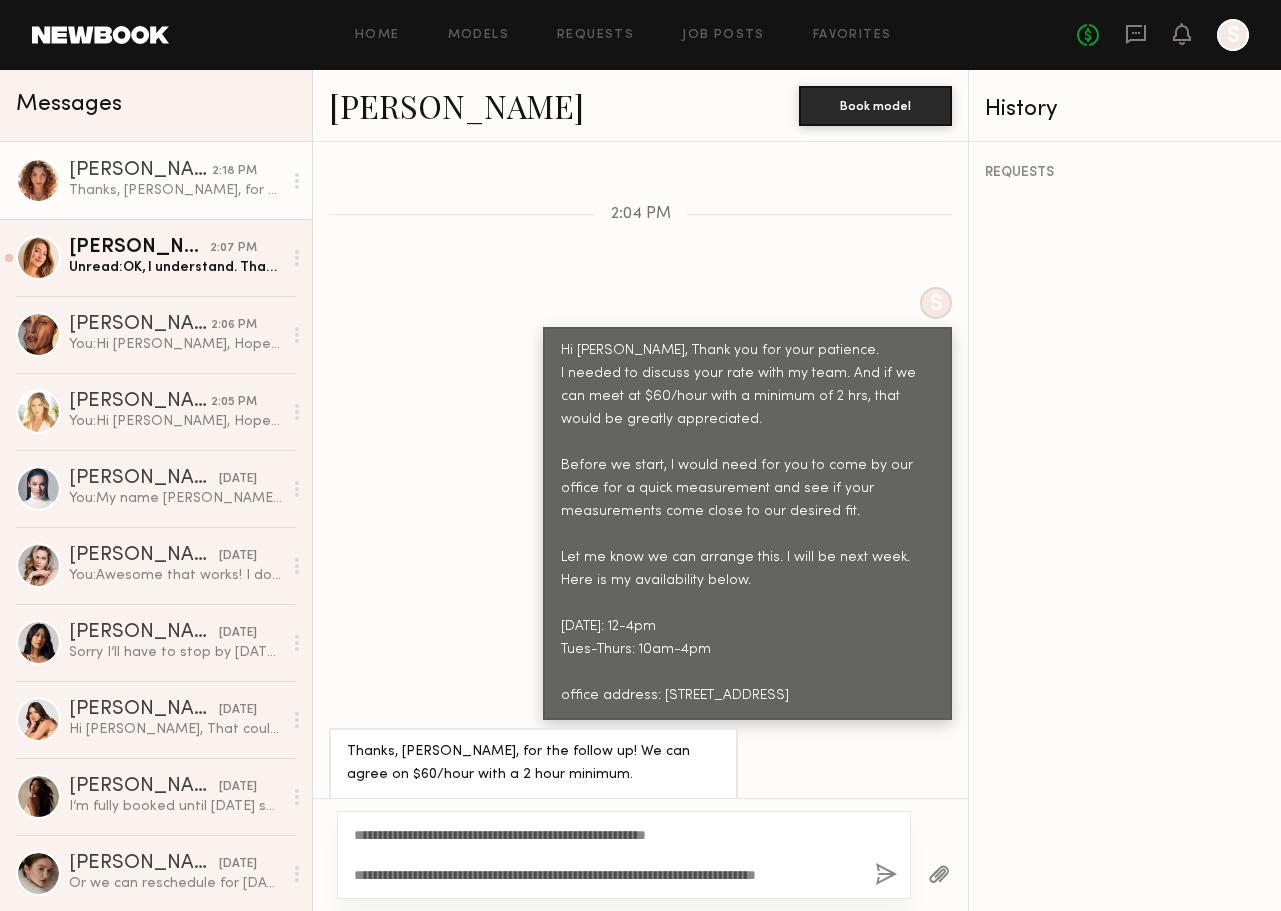 click on "**********" 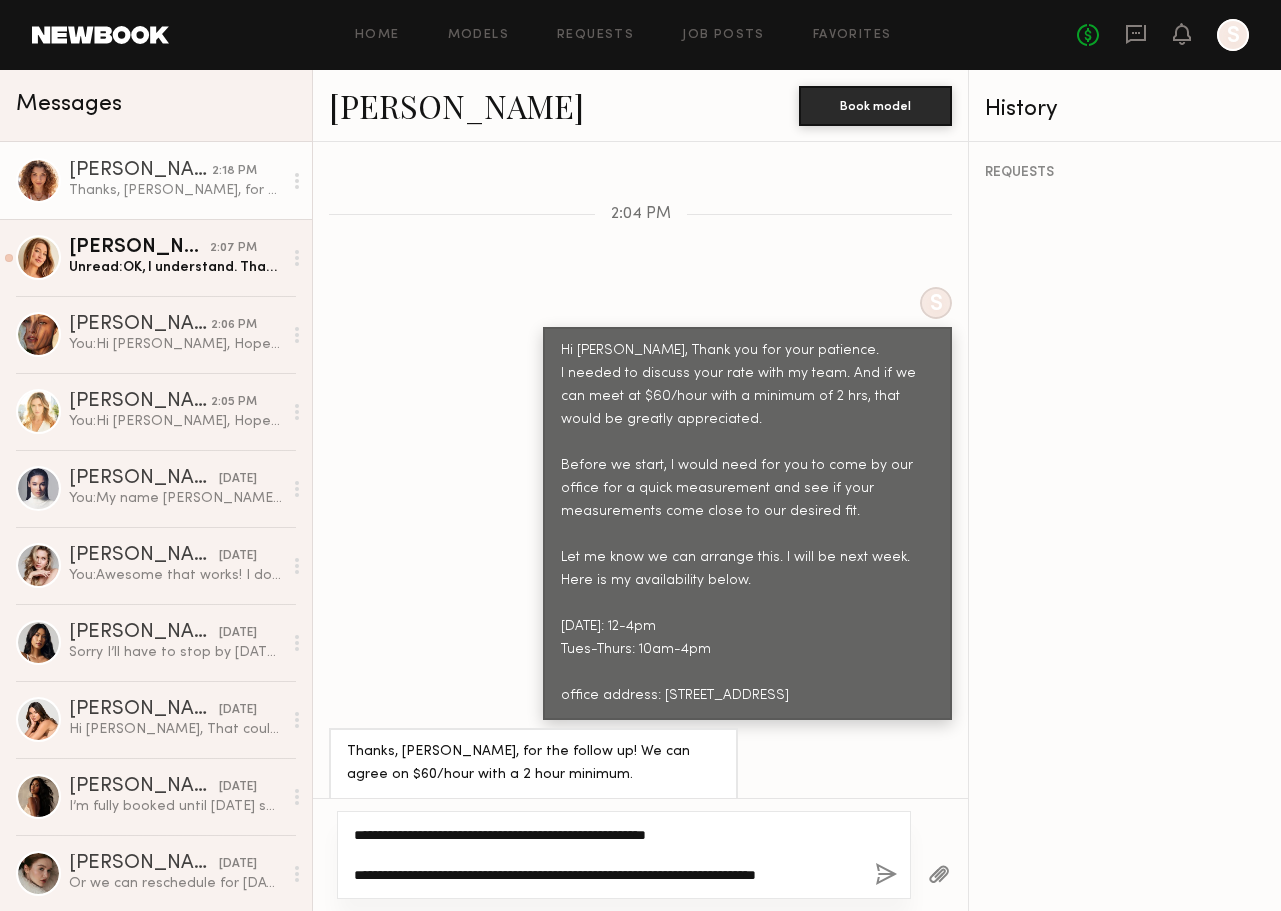 click on "**********" 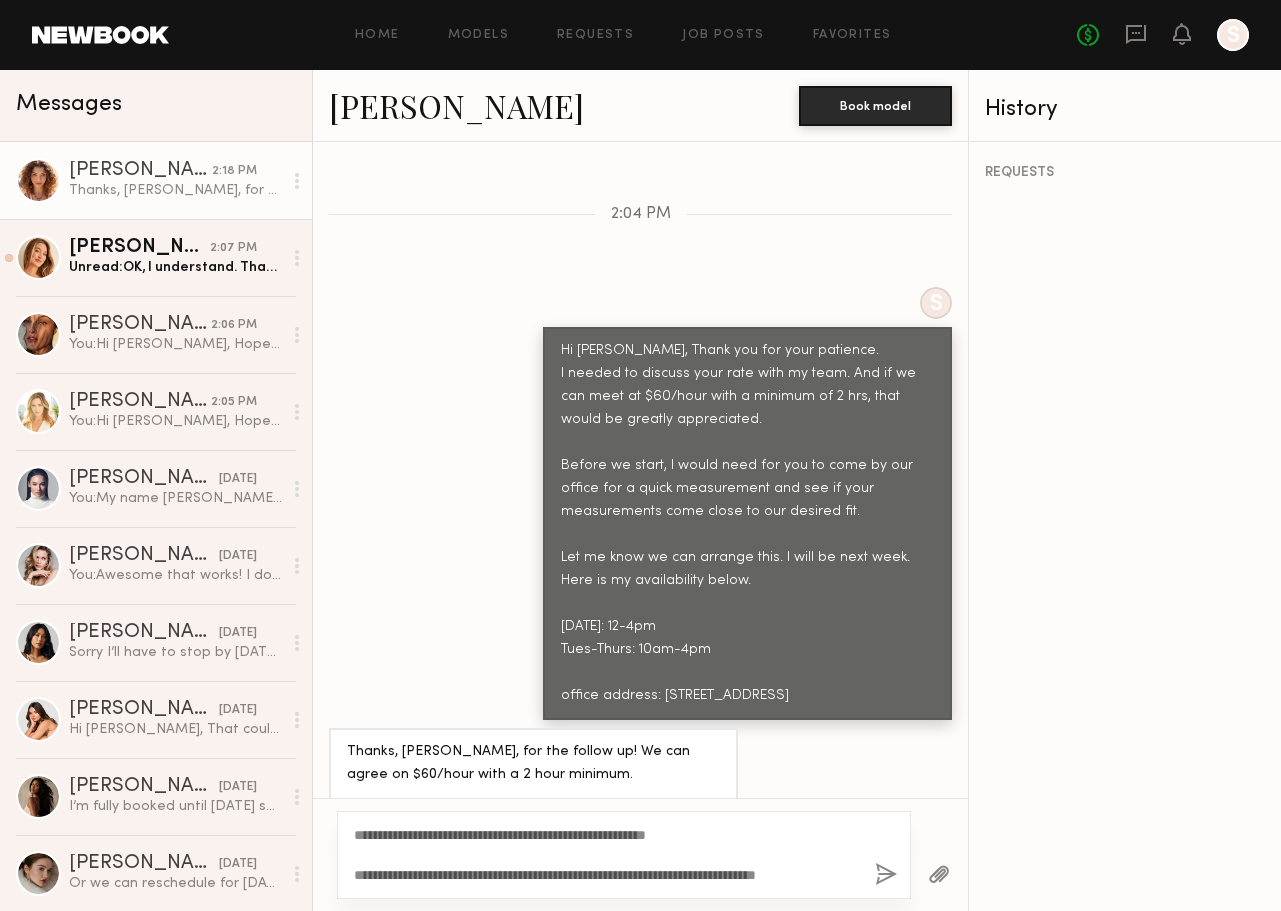 click 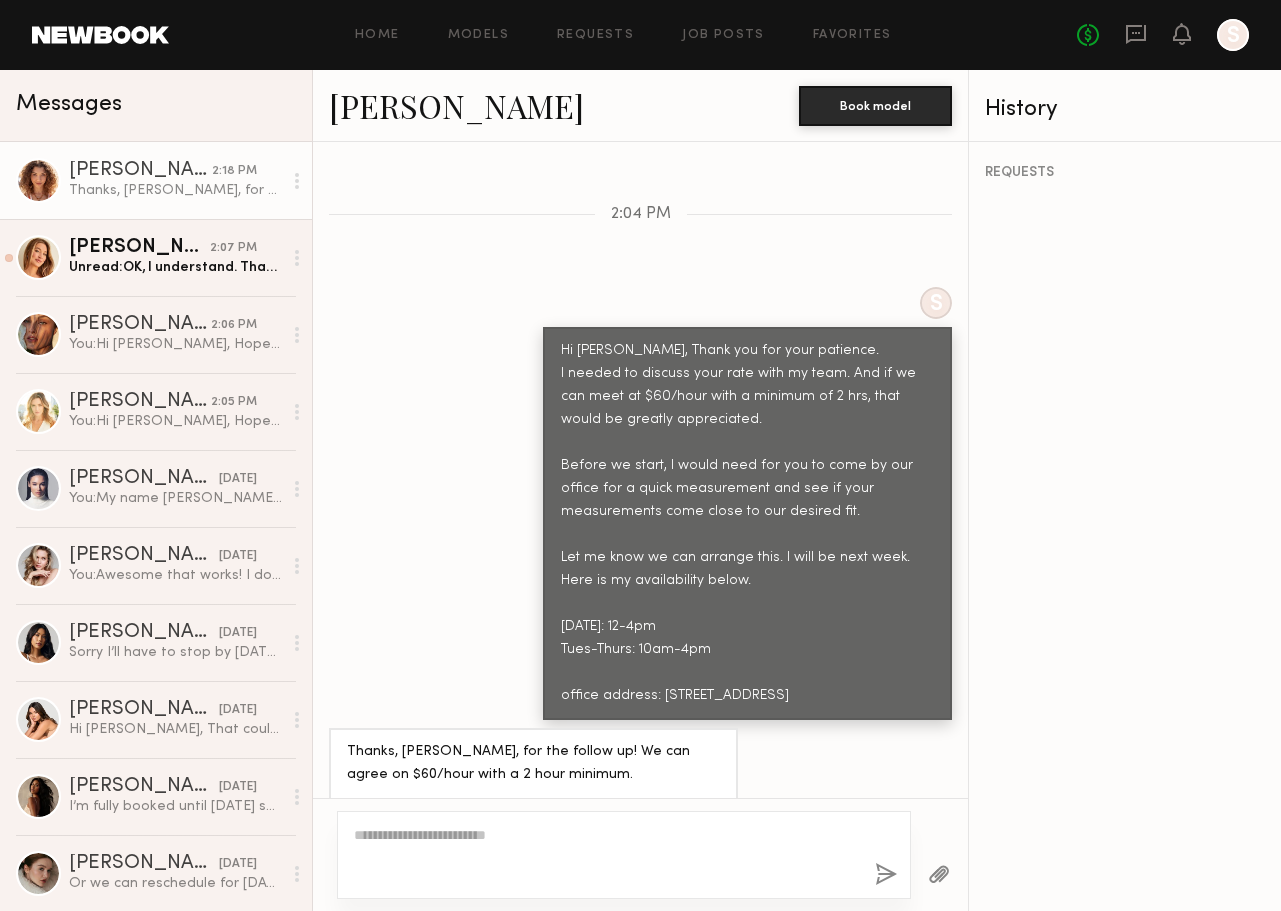 scroll, scrollTop: 2383, scrollLeft: 0, axis: vertical 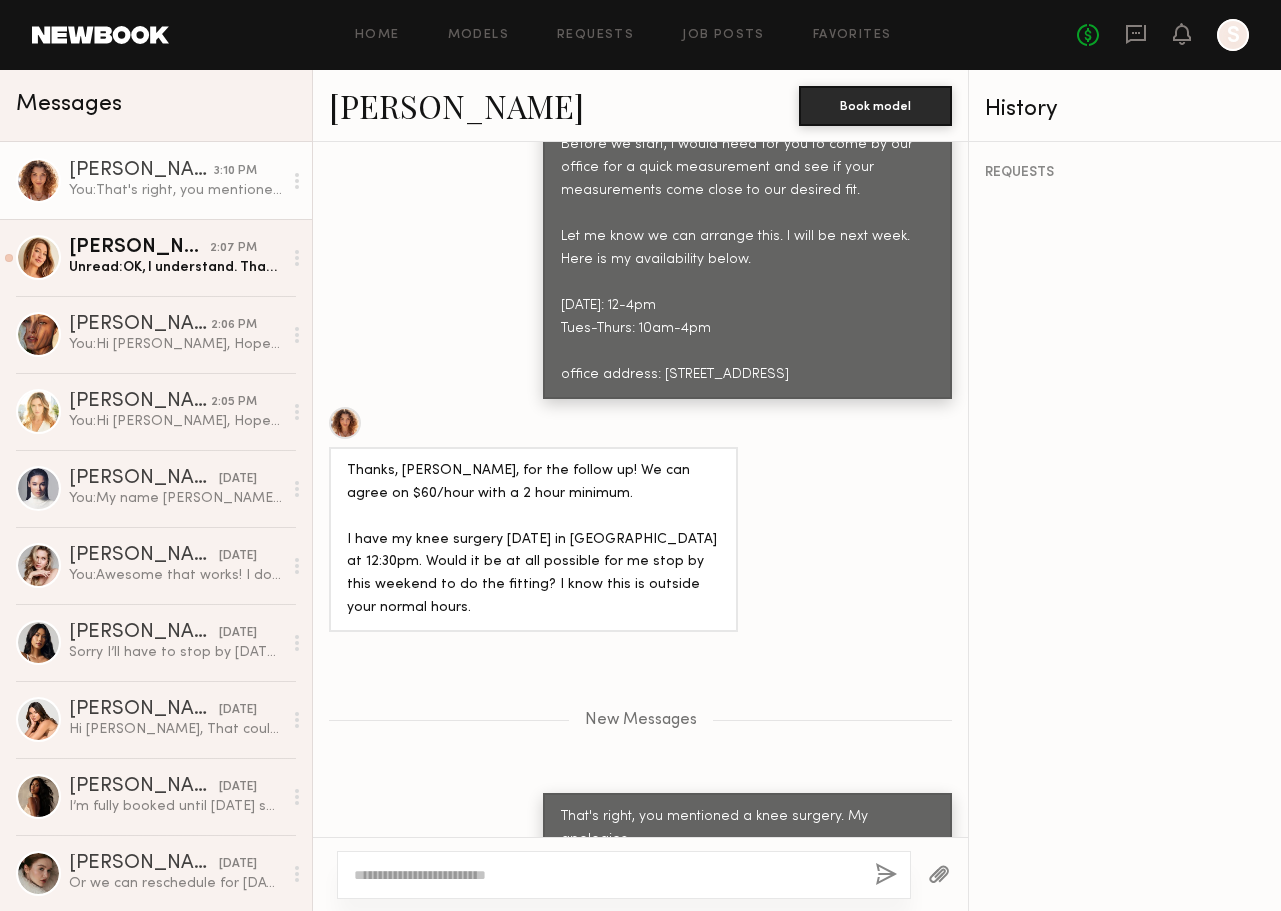 drag, startPoint x: 660, startPoint y: 757, endPoint x: 441, endPoint y: 708, distance: 224.4148 